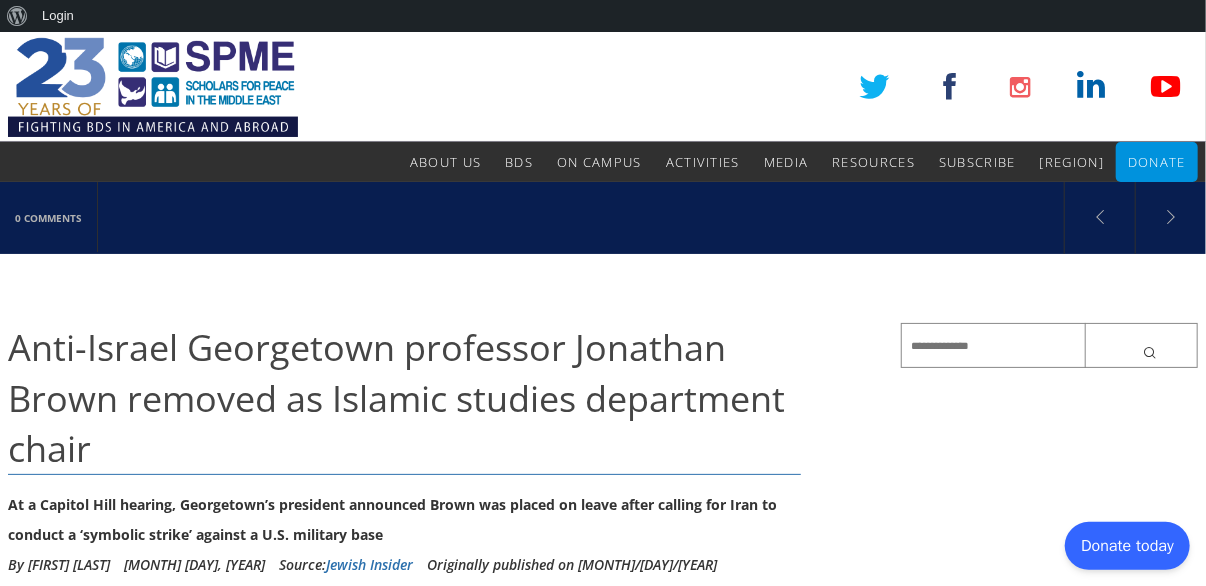 scroll, scrollTop: 0, scrollLeft: 0, axis: both 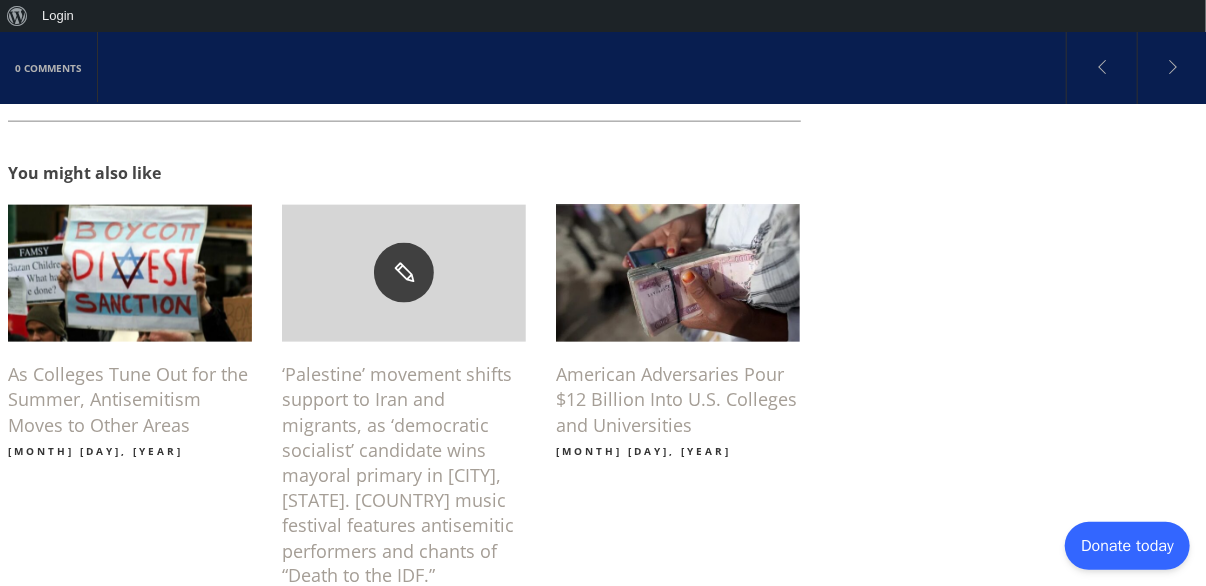 click on "American Adversaries Pour $12 Billion Into U.S. Colleges and Universities" at bounding box center (678, 400) 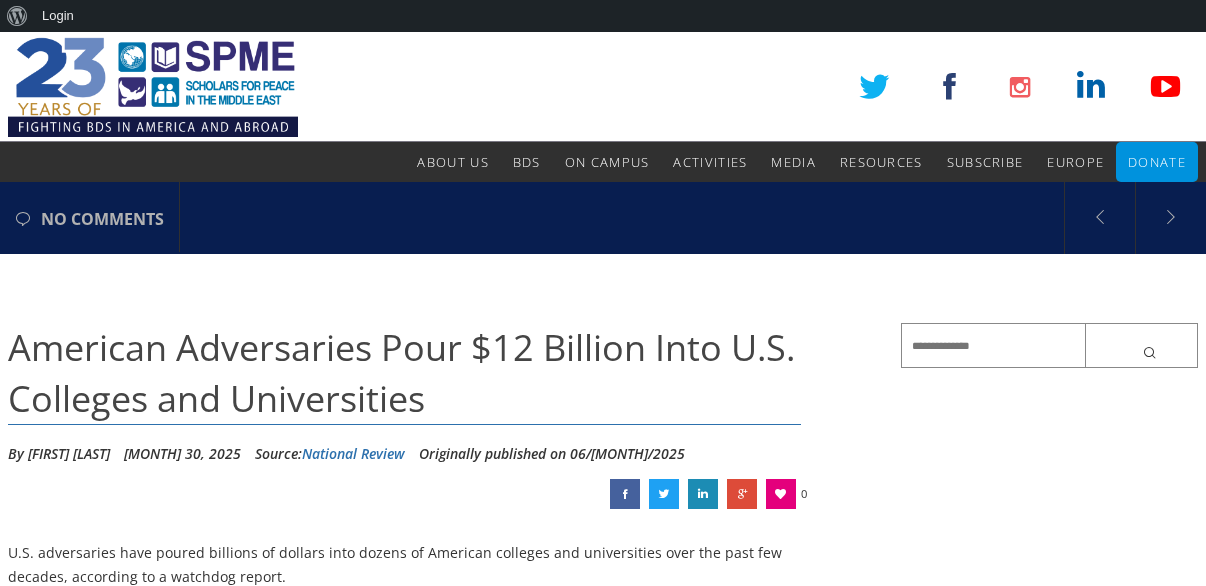 scroll, scrollTop: 0, scrollLeft: 0, axis: both 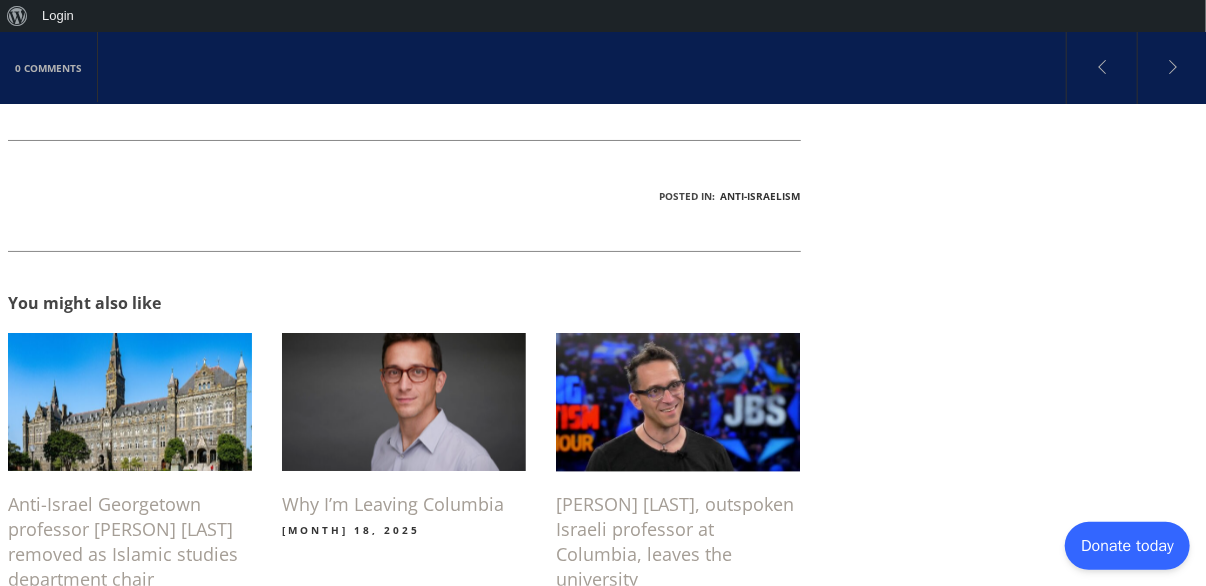 click on "Why I’m Leaving Columbia" at bounding box center (404, 504) 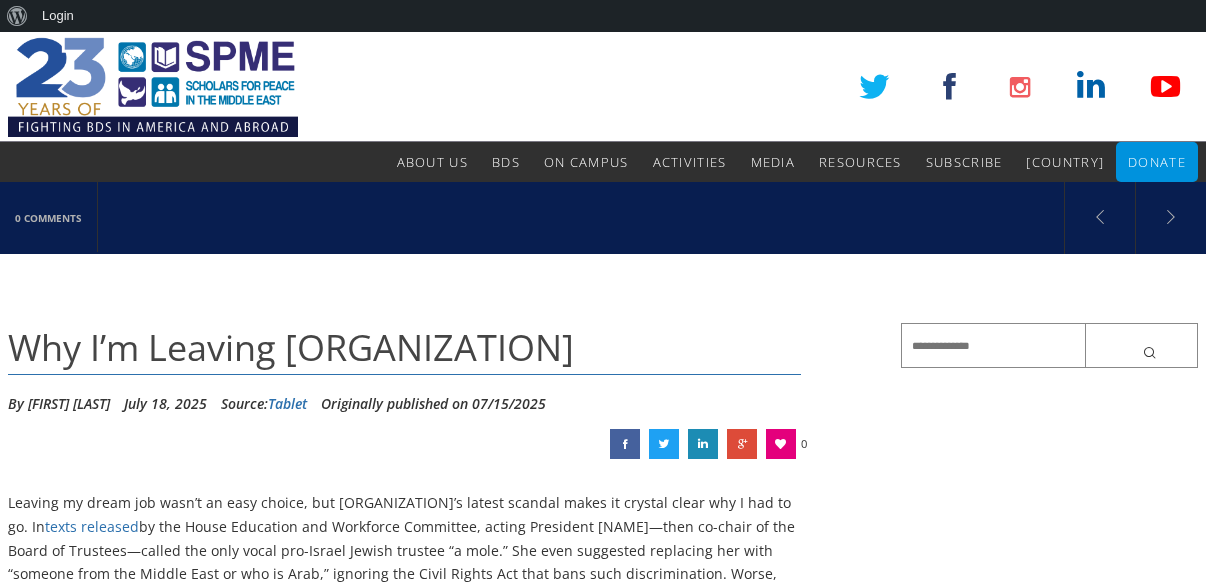 scroll, scrollTop: 0, scrollLeft: 0, axis: both 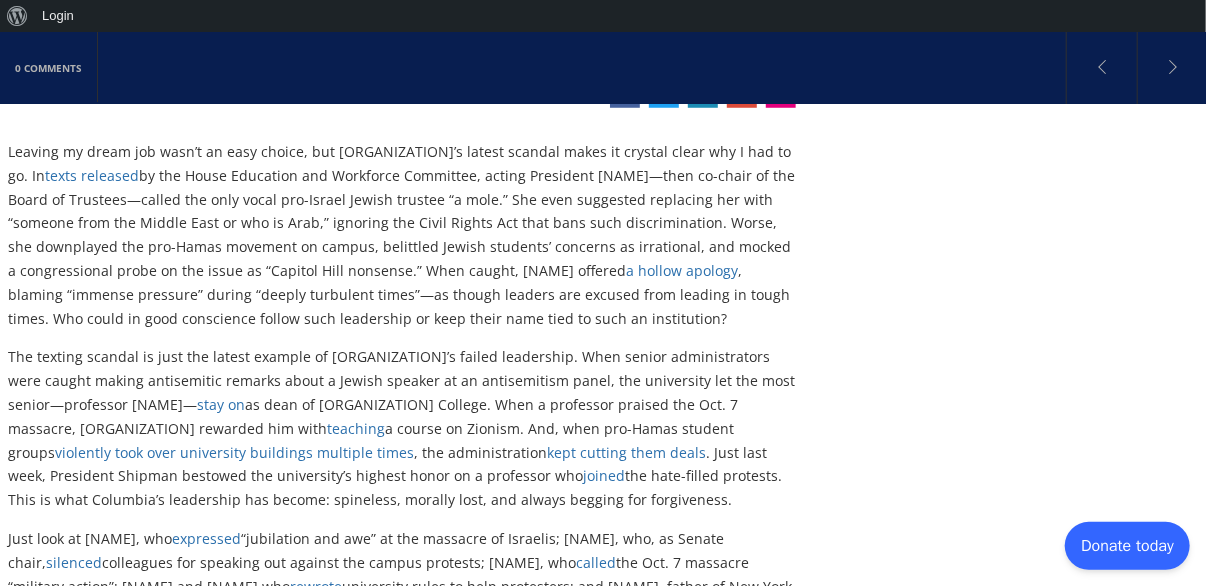 drag, startPoint x: 0, startPoint y: 0, endPoint x: 1213, endPoint y: 101, distance: 1217.1976 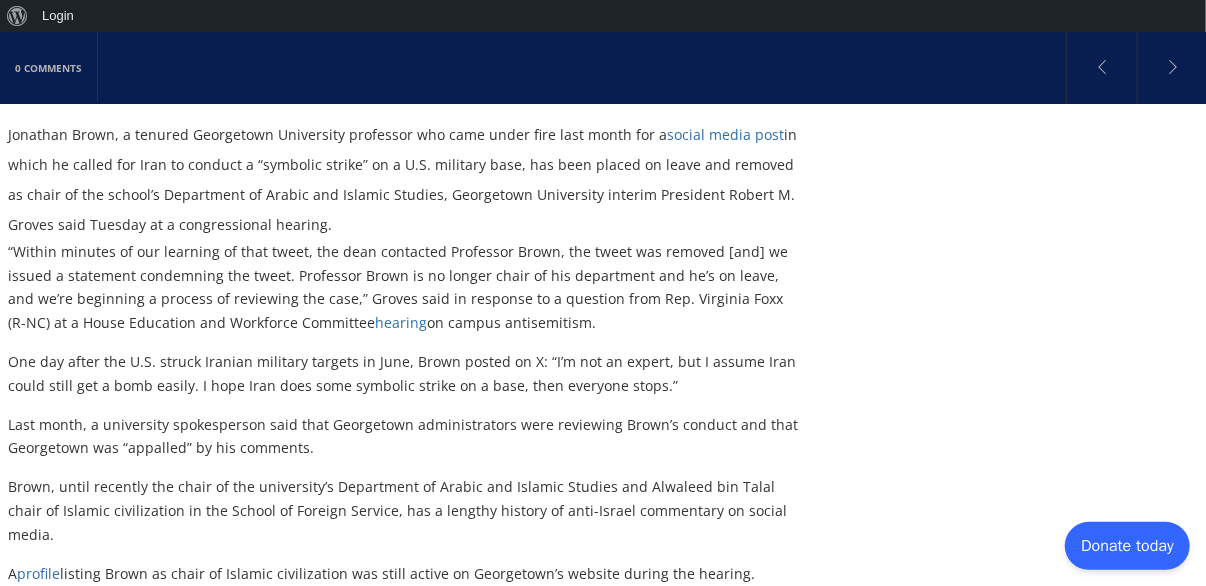 scroll, scrollTop: 0, scrollLeft: 0, axis: both 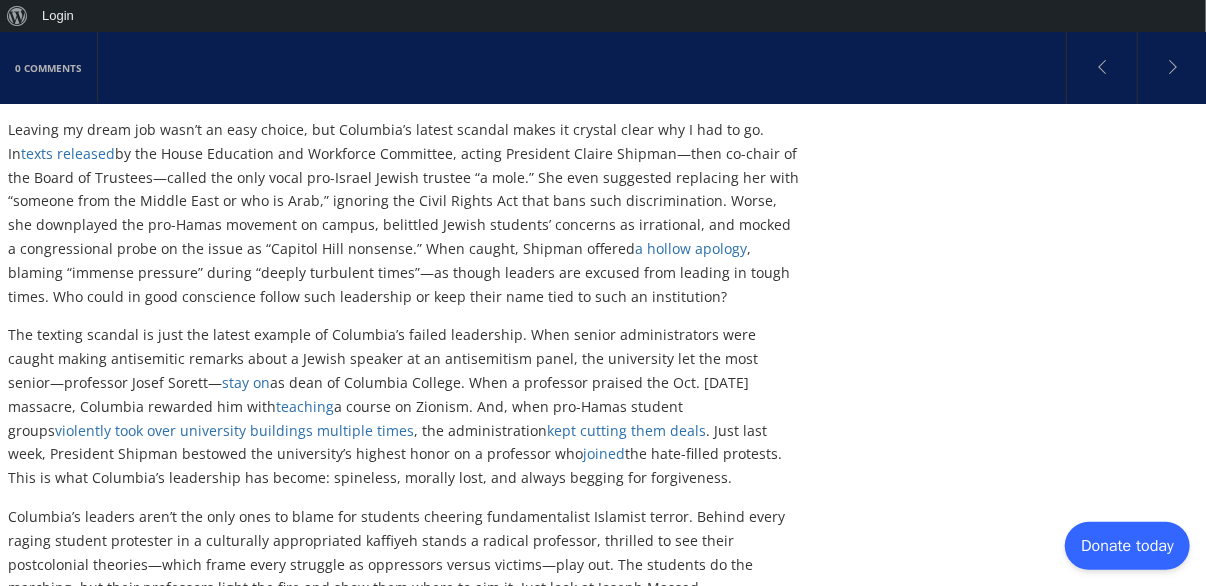 click on "kept cutting them deals" at bounding box center (626, 430) 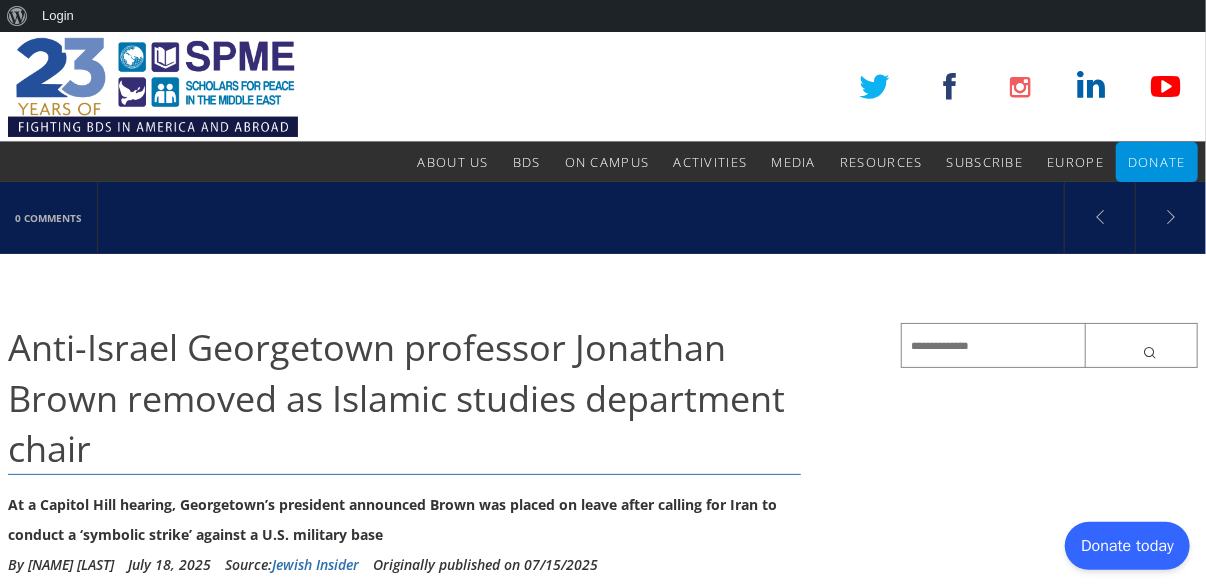 scroll, scrollTop: 0, scrollLeft: 0, axis: both 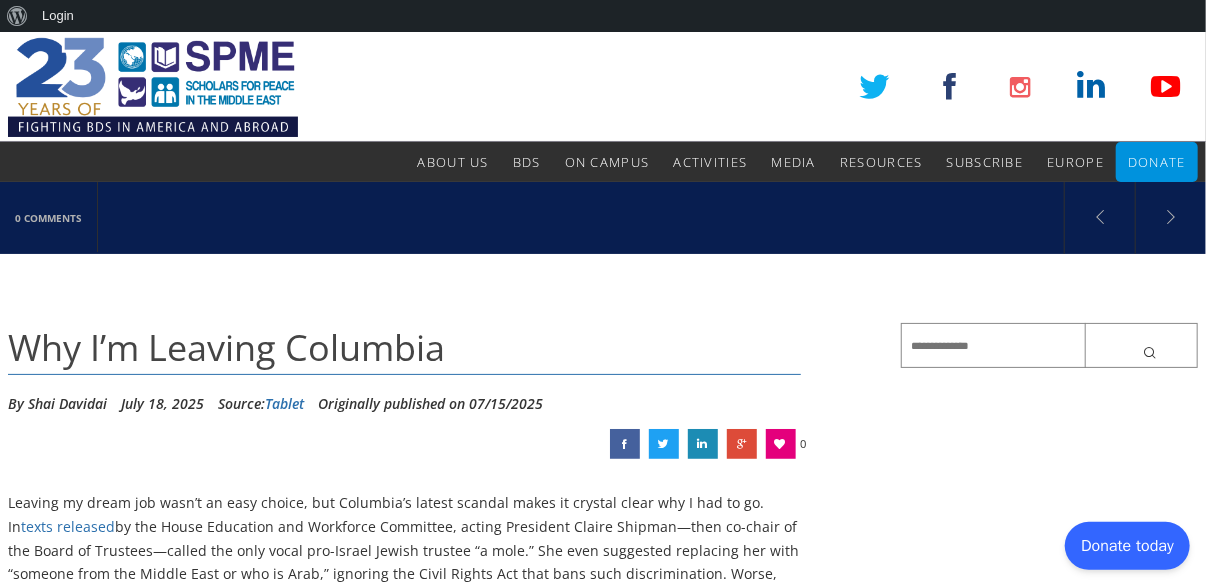 drag, startPoint x: 1203, startPoint y: 16, endPoint x: 1202, endPoint y: 28, distance: 12.0415945 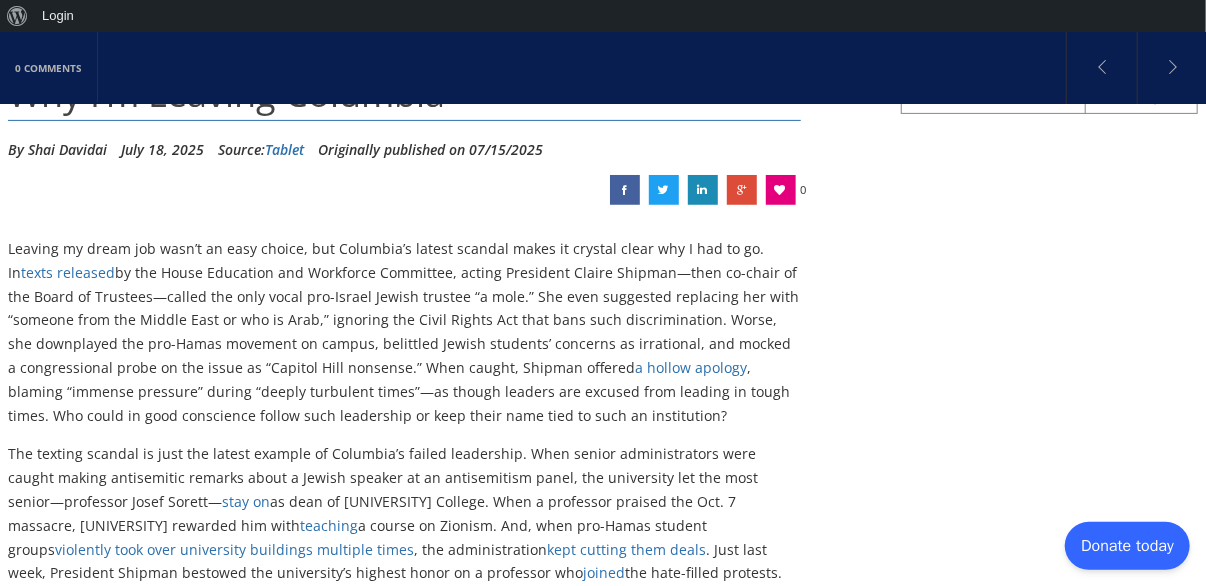 scroll, scrollTop: 186, scrollLeft: 0, axis: vertical 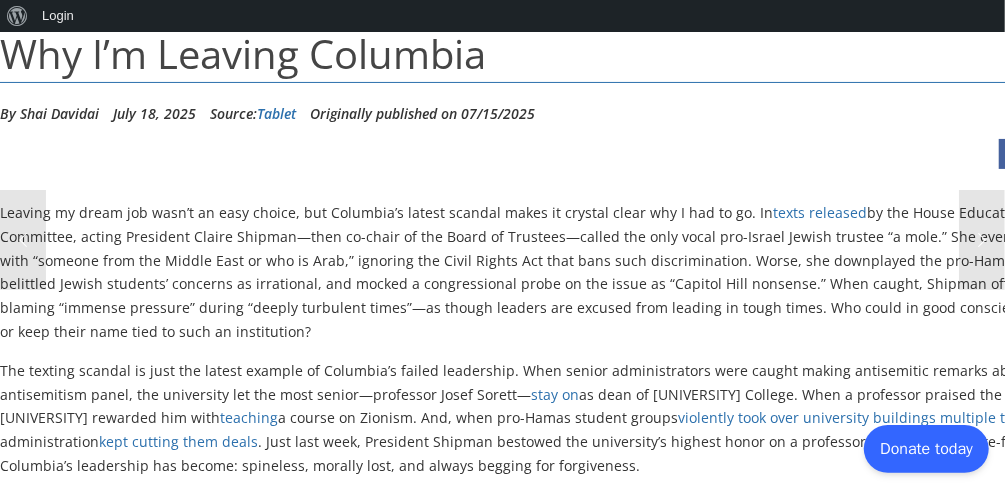 drag, startPoint x: 123, startPoint y: 9, endPoint x: 733, endPoint y: 334, distance: 691.1765 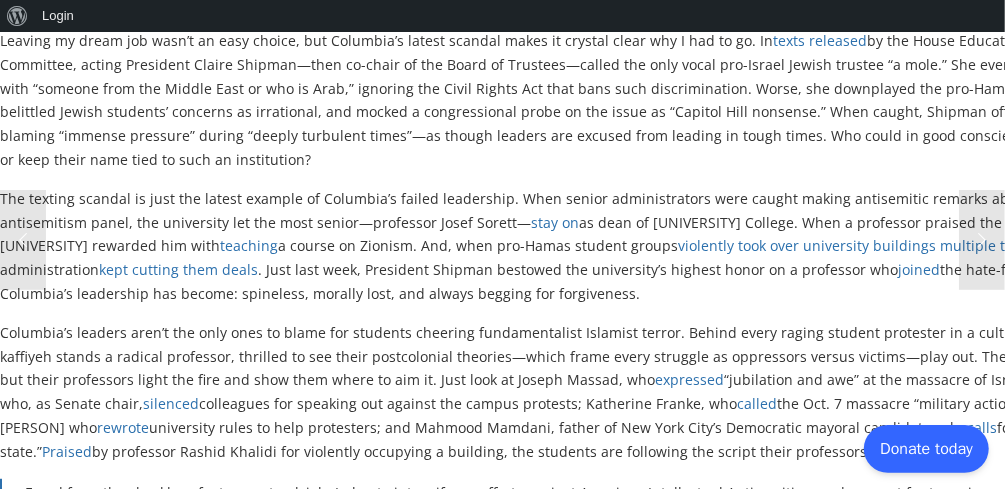 scroll, scrollTop: 314, scrollLeft: 0, axis: vertical 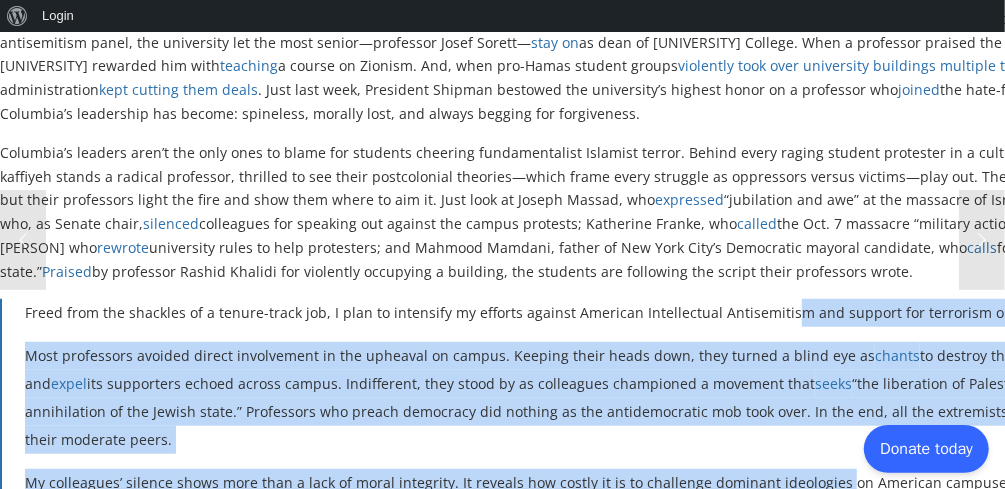 drag, startPoint x: 772, startPoint y: 484, endPoint x: 829, endPoint y: 483, distance: 57.00877 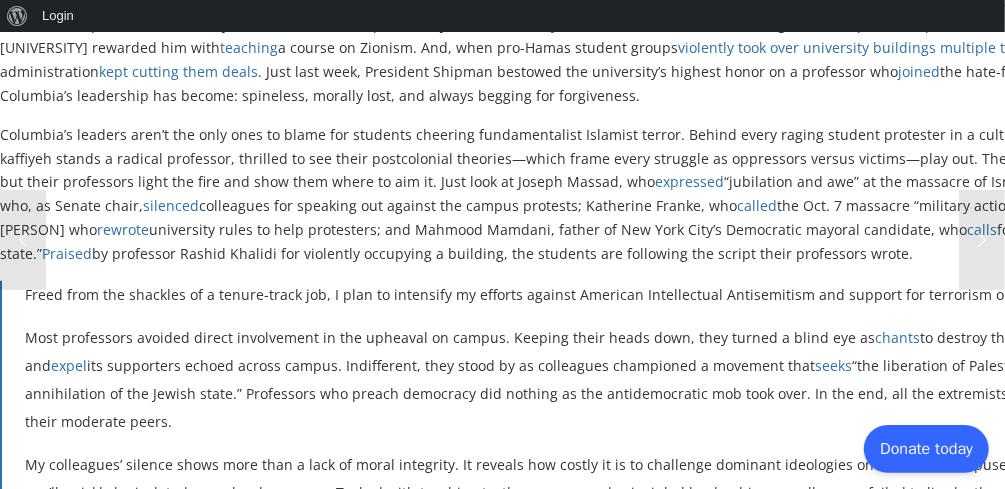 click on "Leaving my dream job wasn’t an easy choice, but Columbia’s latest scandal makes it crystal clear why I had to go. In  texts released  by the House Education and Workforce Committee, acting President Claire Shipman—then co-chair of the Board of Trustees—called the only vocal pro-Israel Jewish trustee “a mole.” She even suggested replacing her with “someone from the Middle East or who is Arab,” ignoring the Civil Rights Act that bans such discrimination. Worse, she downplayed the pro-Hamas movement on campus, belittled Jewish students’ concerns as irrational, and mocked a congressional probe on the issue as “Capitol Hill nonsense.” When caught, Shipman offered  a hollow apology , blaming “immense pressure” during “deeply turbulent times”—as though leaders are excused from leading in tough times. Who could in good conscience follow such leadership or keep their name tied to such an institution?
stay on teaching violently   took over   university buildings" at bounding box center [595, 592] 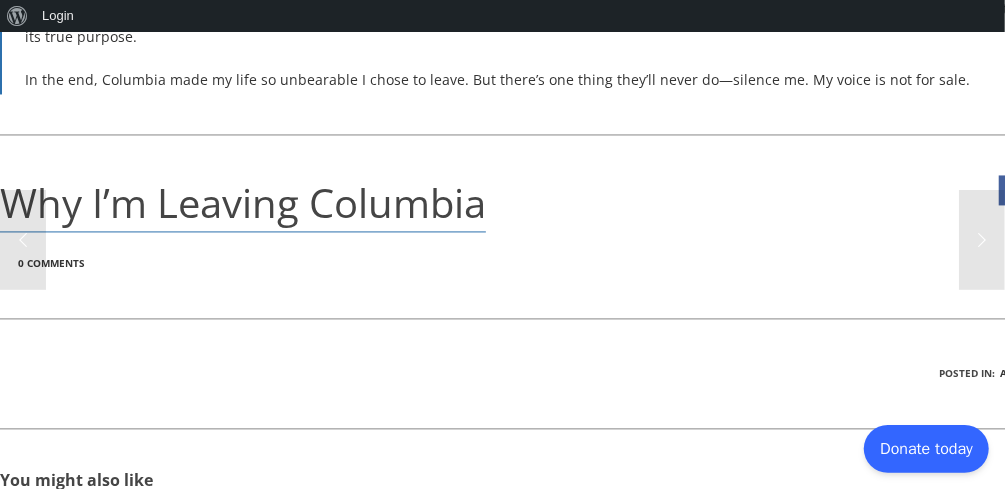 scroll, scrollTop: 1770, scrollLeft: 0, axis: vertical 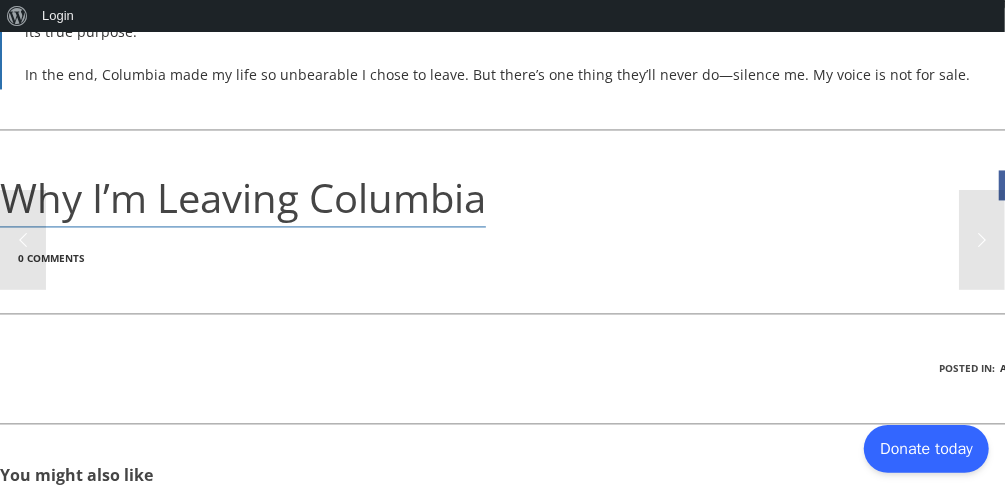 click on "Why I’m Leaving Columbia" at bounding box center (243, 197) 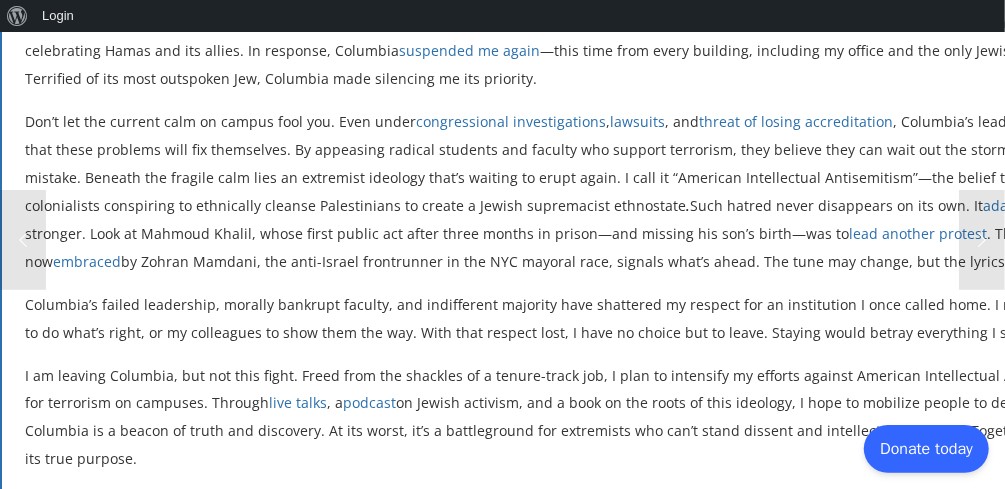 click on "Don’t let the current calm on campus fool you. Even under  congressional investigations ,  lawsuits , and  threat of losing accreditation , Columbia’s leaders cling to the fantasy that these problems will fix themselves. By appeasing radical students and faculty who support terrorism, they believe they can wait out the storm. That is their gravest mistake. Beneath the fragile calm lies an extremist ideology that’s waiting to erupt again. I call it “American Intellectual Antisemitism”—the belief that Jews are white settler-colonialists conspiring to ethnically cleanse Palestinians to create a Jewish supremacist ethnostate .  Such hatred never disappears on its own. It  adapts , evolves, and returns stronger. Look at Mahmoud Khalil, whose first public act after three months in prison—and missing his son’s birth—was to  lead another protest . That someone like him is now  embraced" at bounding box center (607, 192) 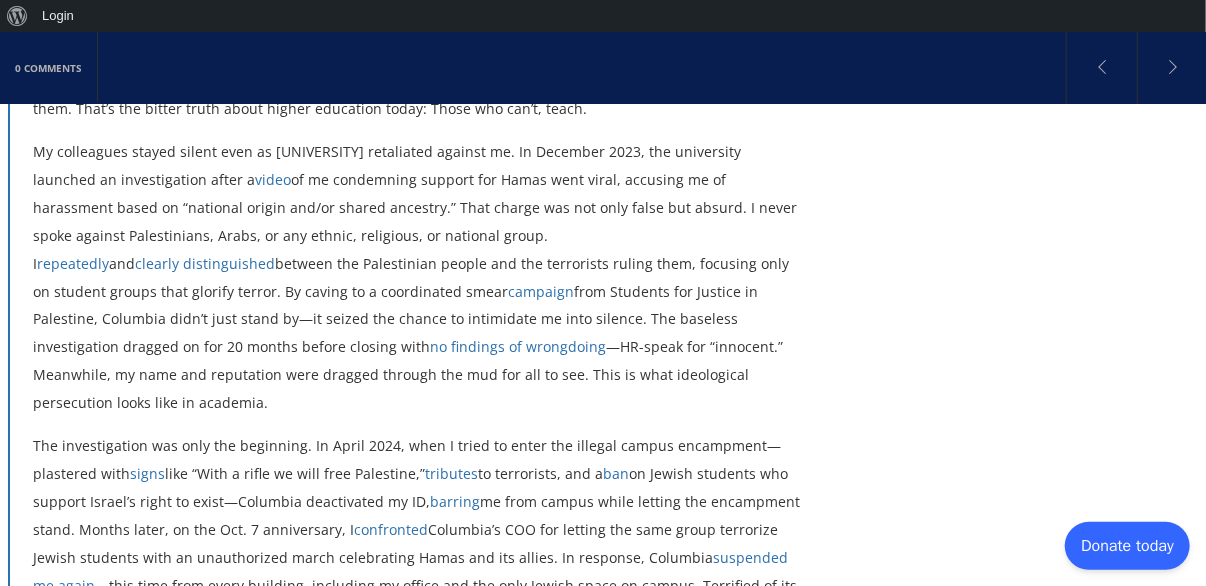 scroll, scrollTop: 1410, scrollLeft: 0, axis: vertical 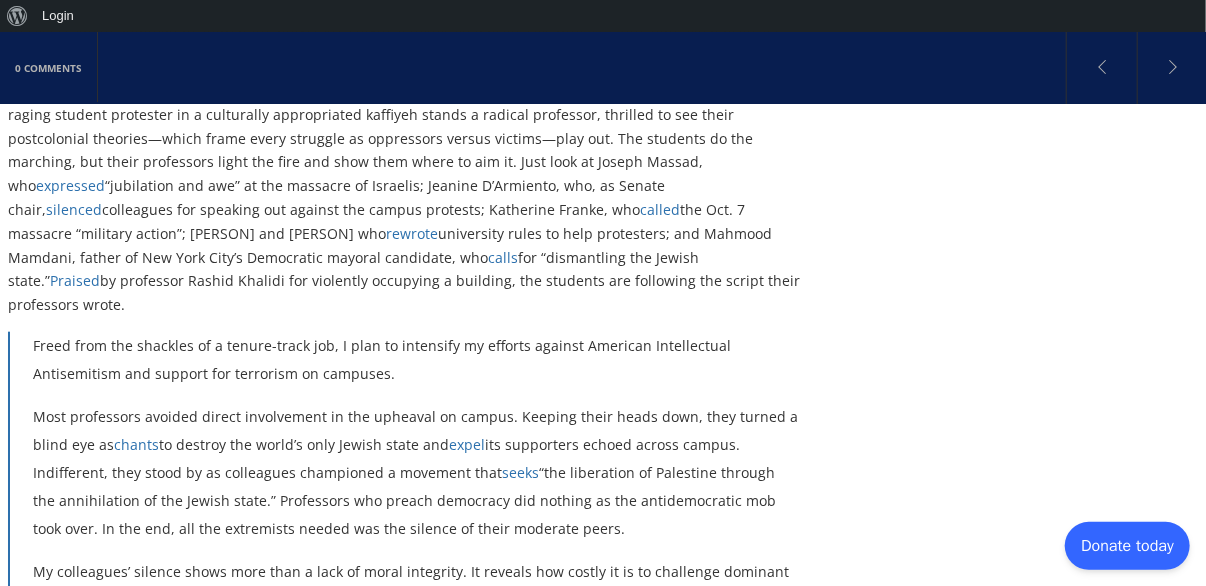click on "Praised" at bounding box center (75, 280) 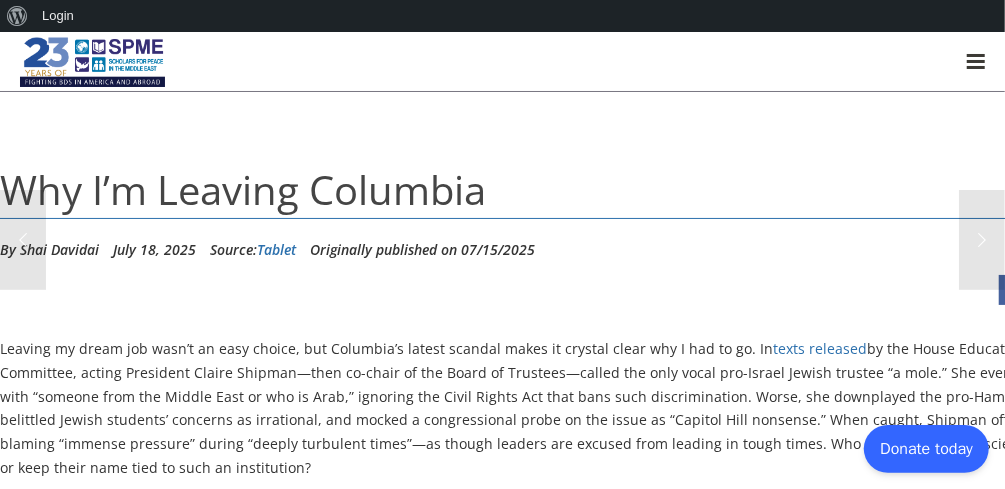 scroll, scrollTop: 0, scrollLeft: 0, axis: both 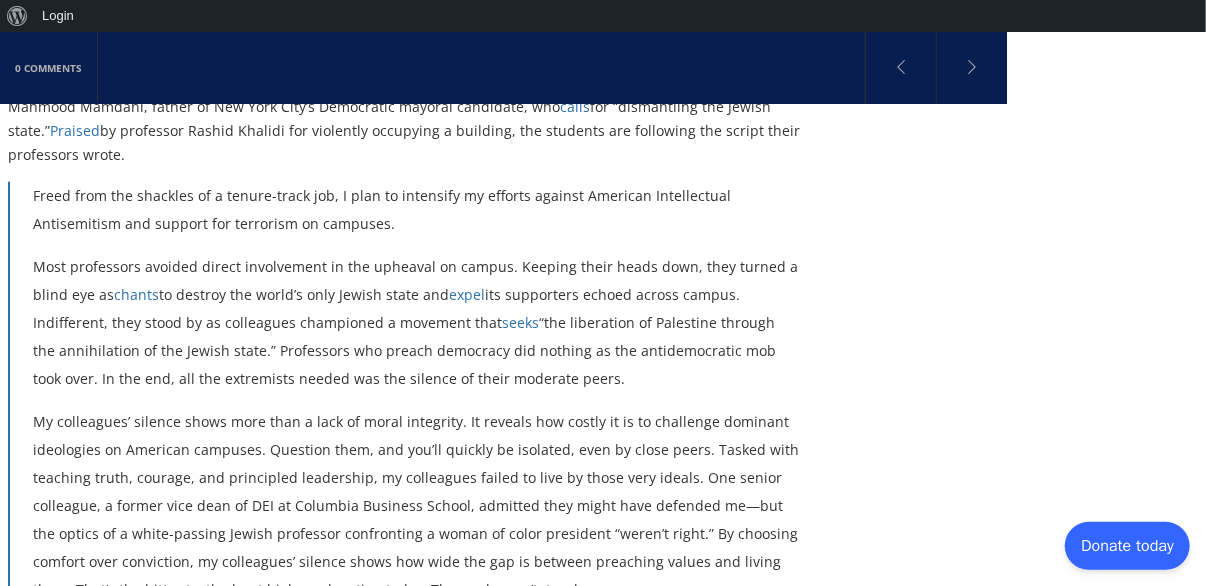 drag, startPoint x: 977, startPoint y: 1, endPoint x: 930, endPoint y: 369, distance: 370.98923 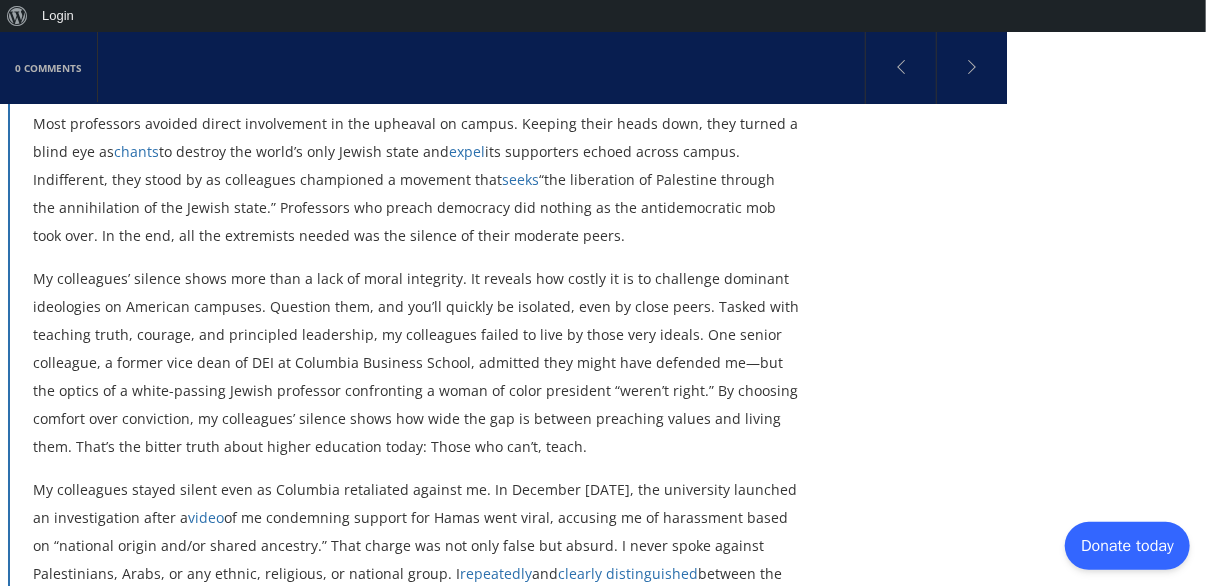 scroll, scrollTop: 1096, scrollLeft: 0, axis: vertical 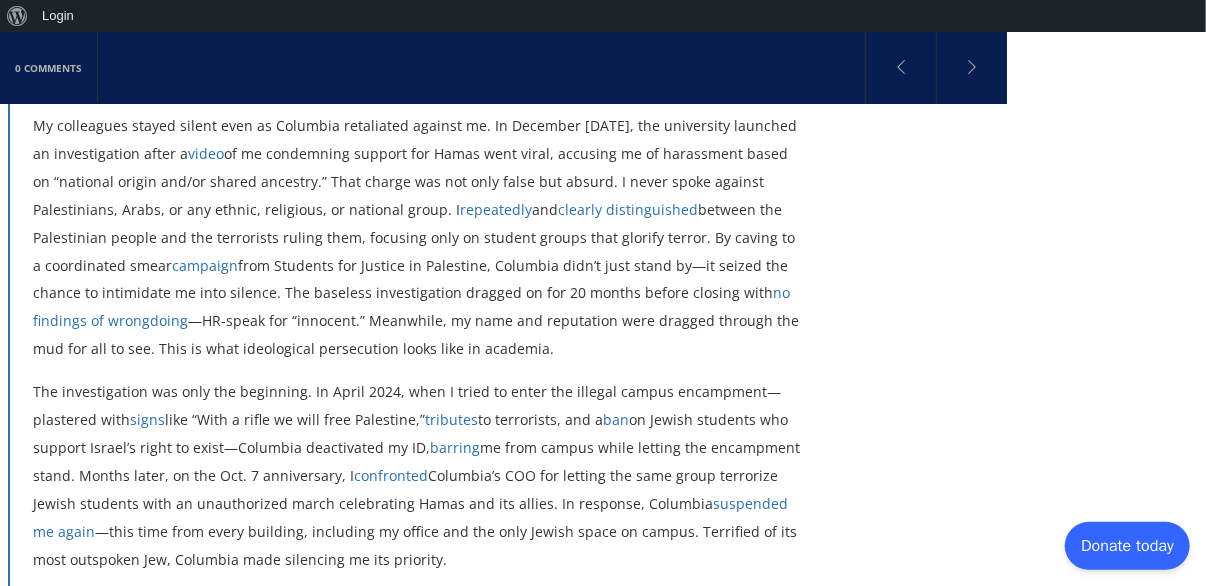 click on "tributes" at bounding box center (451, 420) 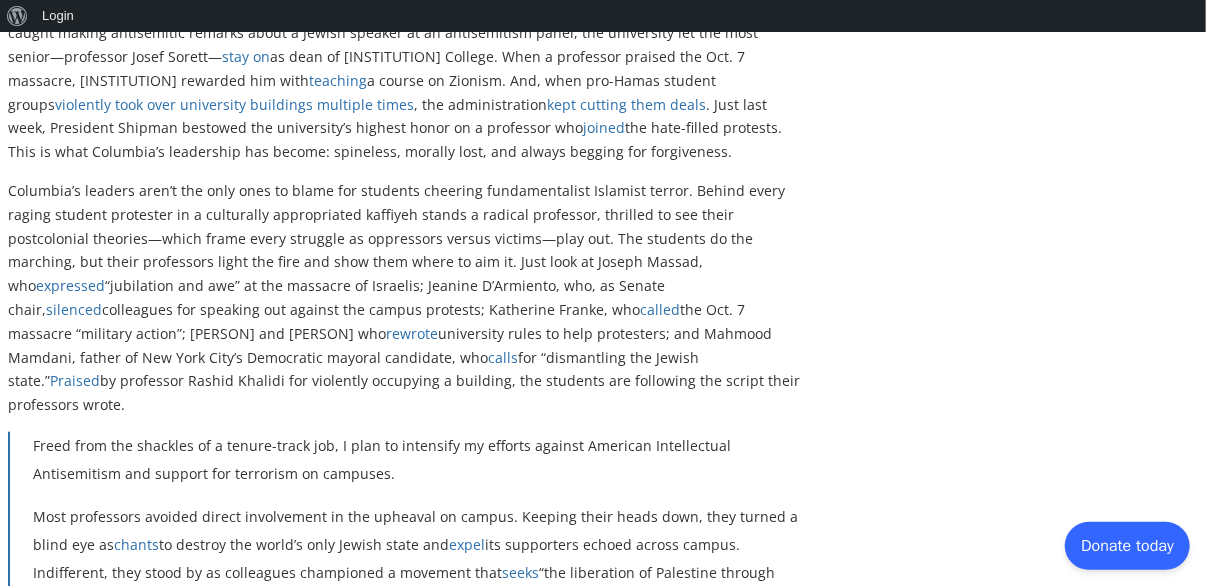 scroll, scrollTop: 0, scrollLeft: 0, axis: both 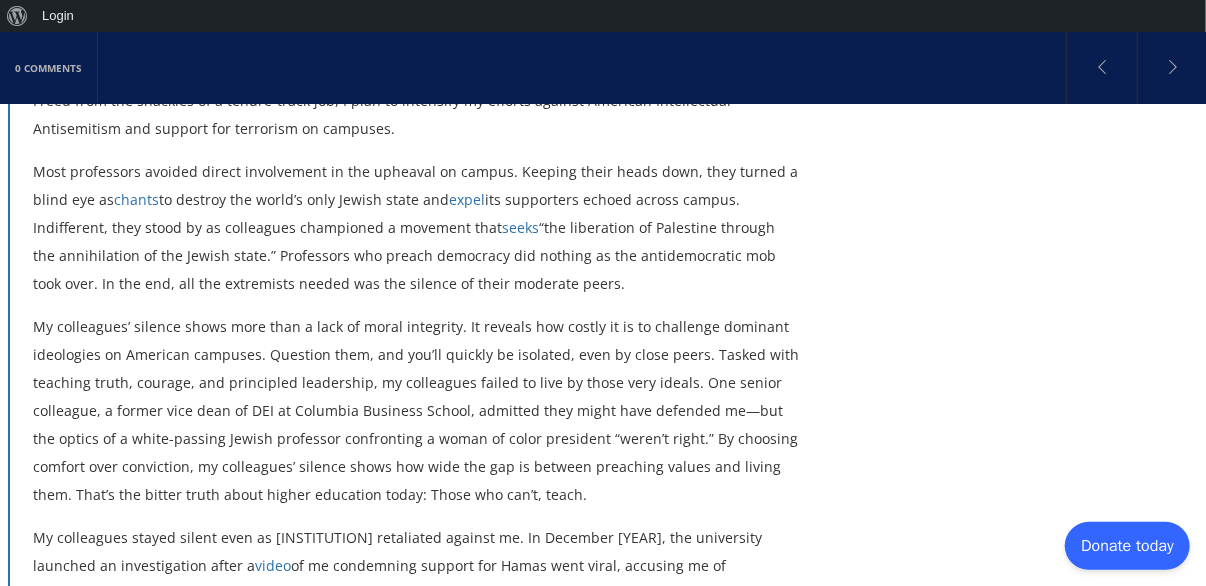 click on "expel" at bounding box center (467, 199) 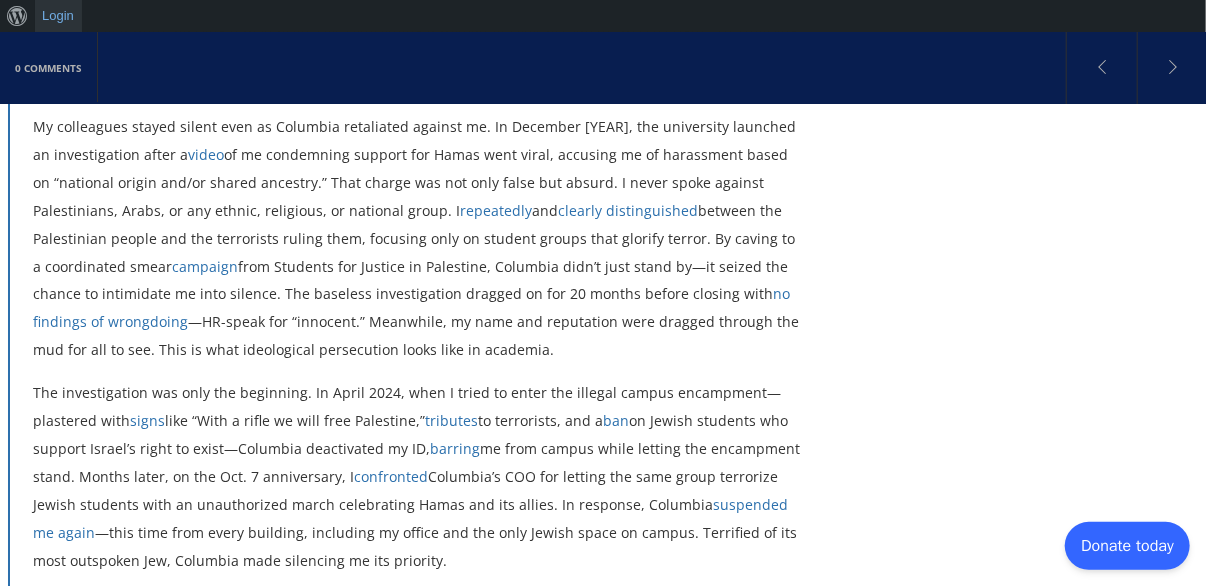 scroll, scrollTop: 0, scrollLeft: 0, axis: both 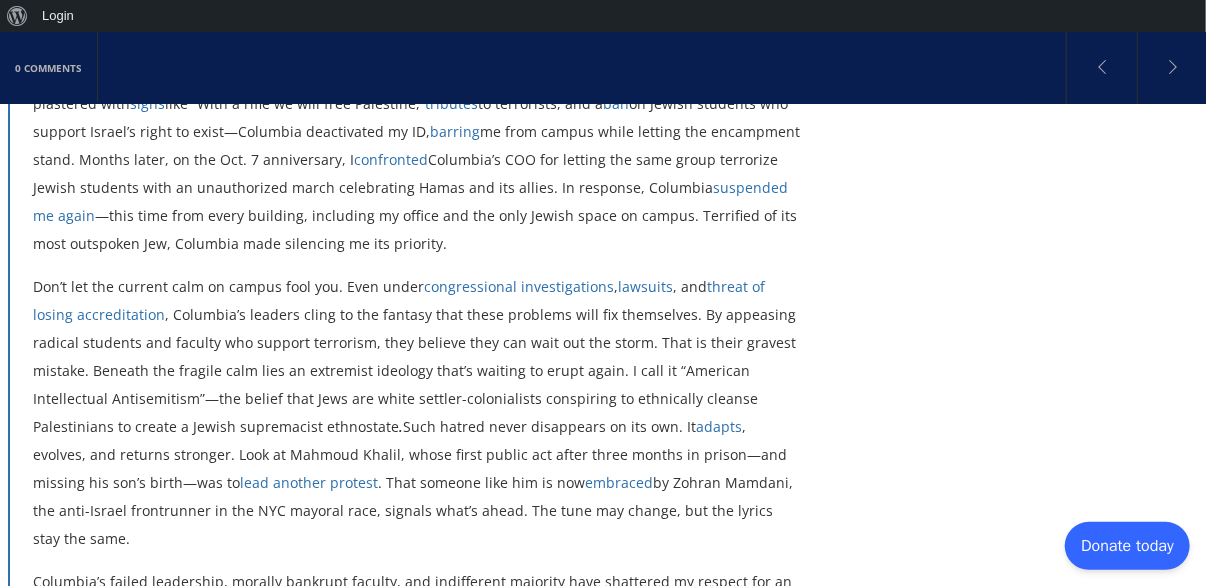 click on "lead another protest" at bounding box center (309, 482) 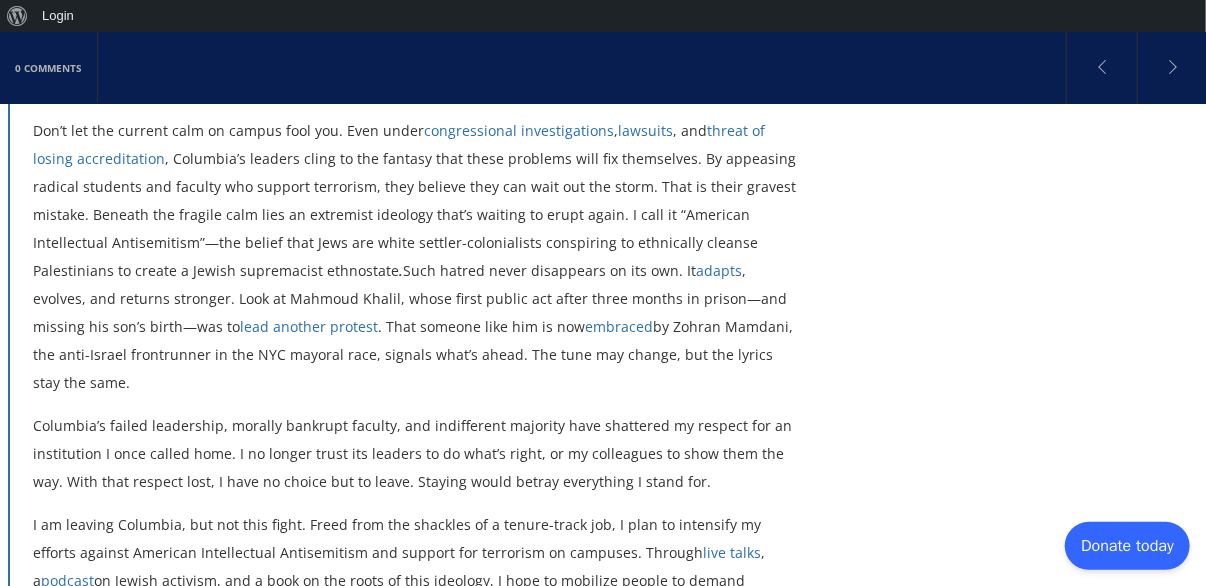 scroll, scrollTop: 1932, scrollLeft: 0, axis: vertical 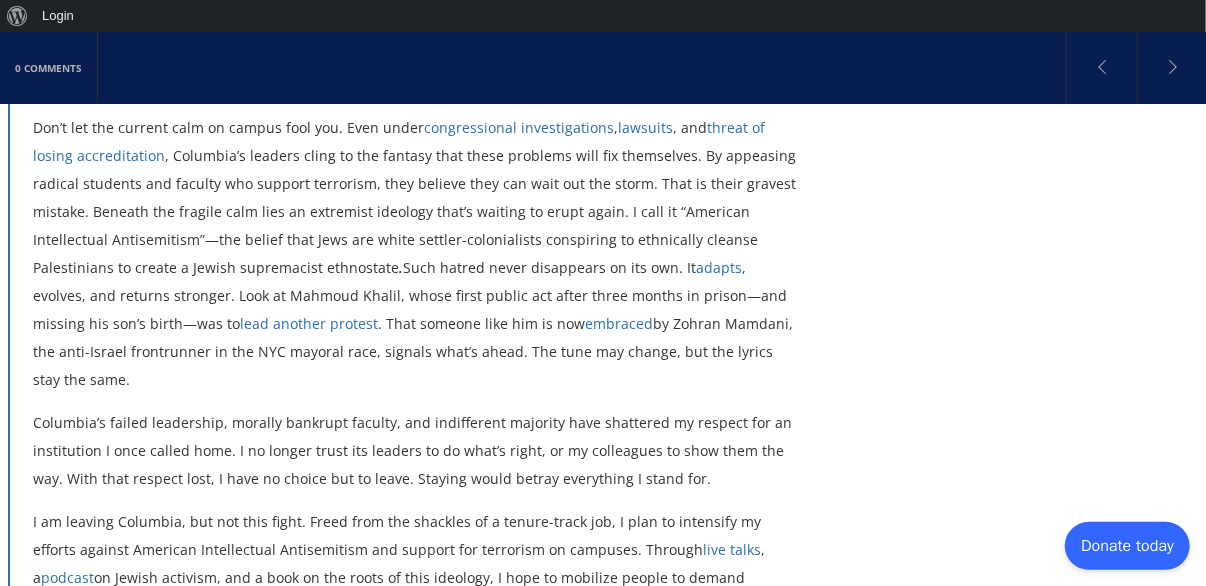 click on "embraced" at bounding box center (619, 323) 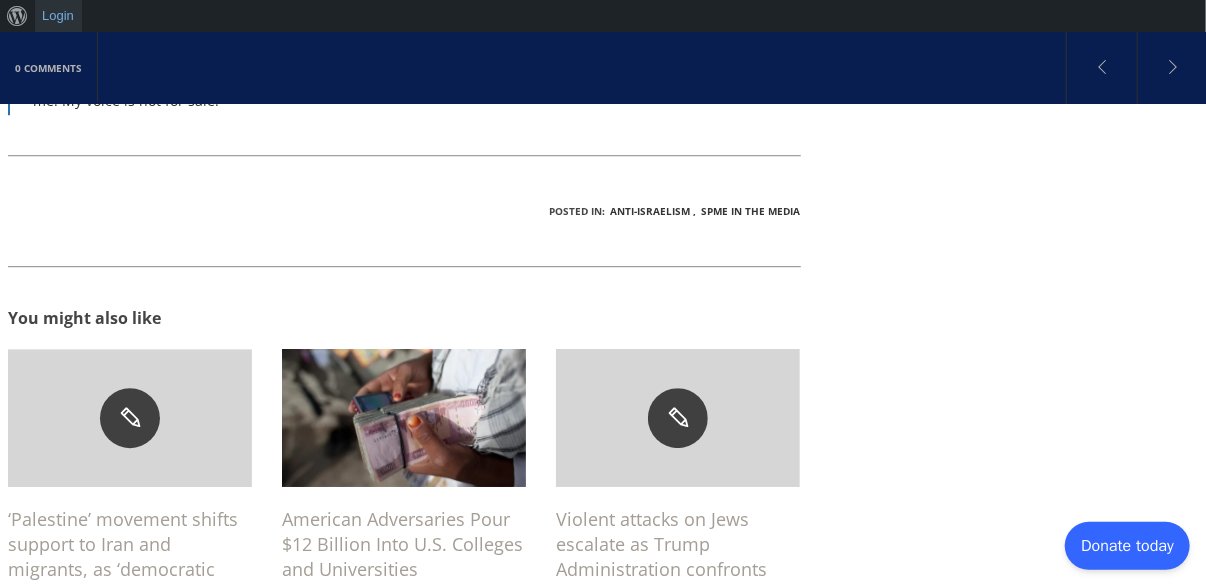 scroll, scrollTop: 2566, scrollLeft: 0, axis: vertical 